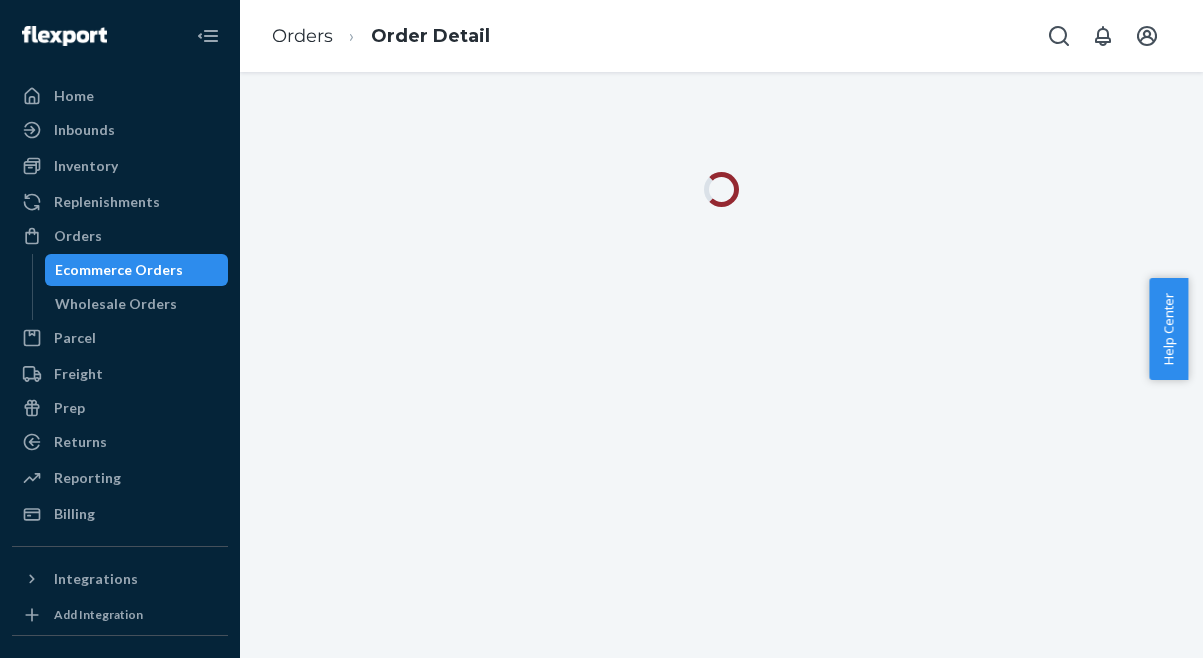scroll, scrollTop: 0, scrollLeft: 0, axis: both 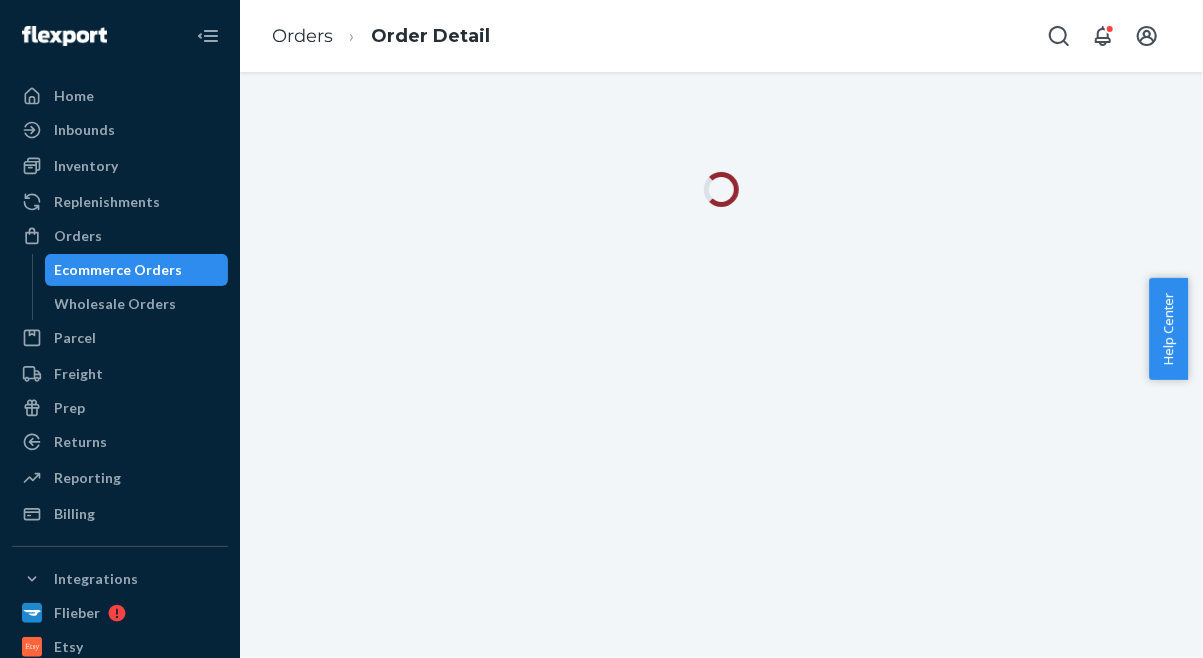 click at bounding box center (721, 189) 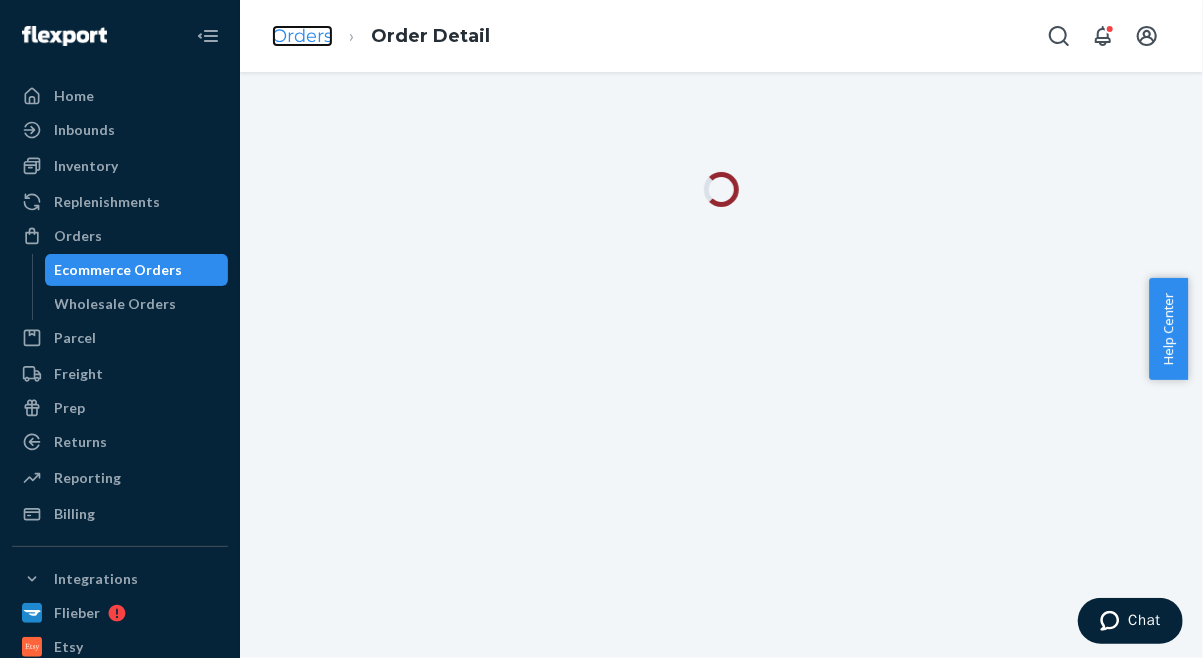 click on "Orders" at bounding box center [302, 36] 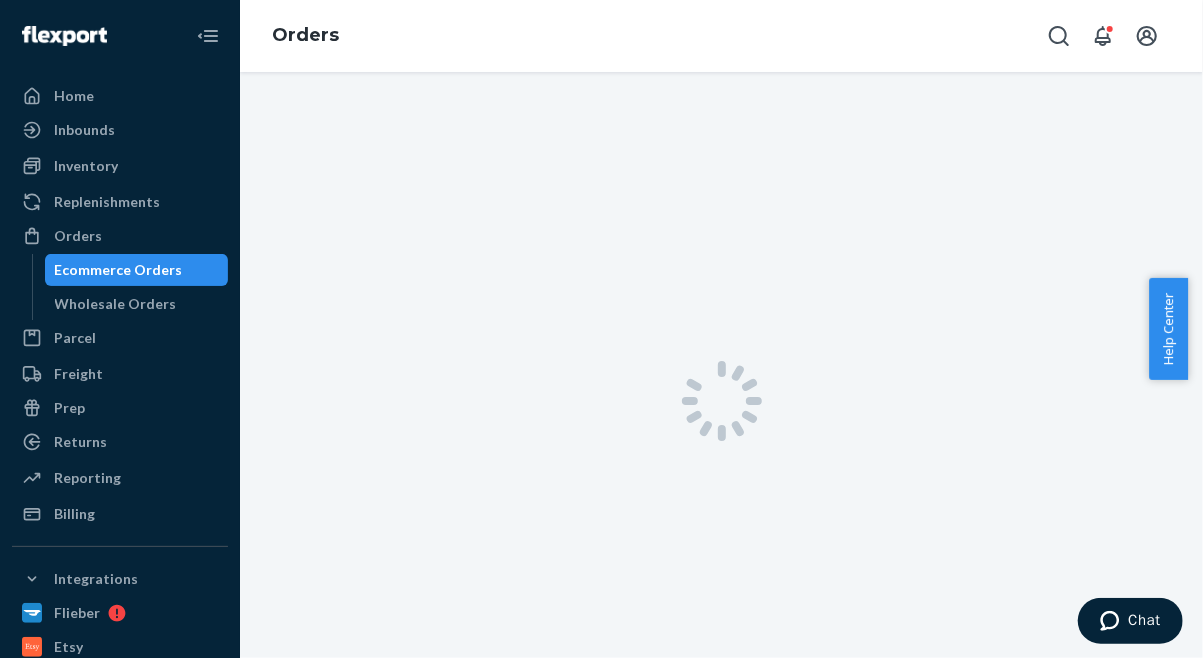 click on "Orders" at bounding box center [305, 35] 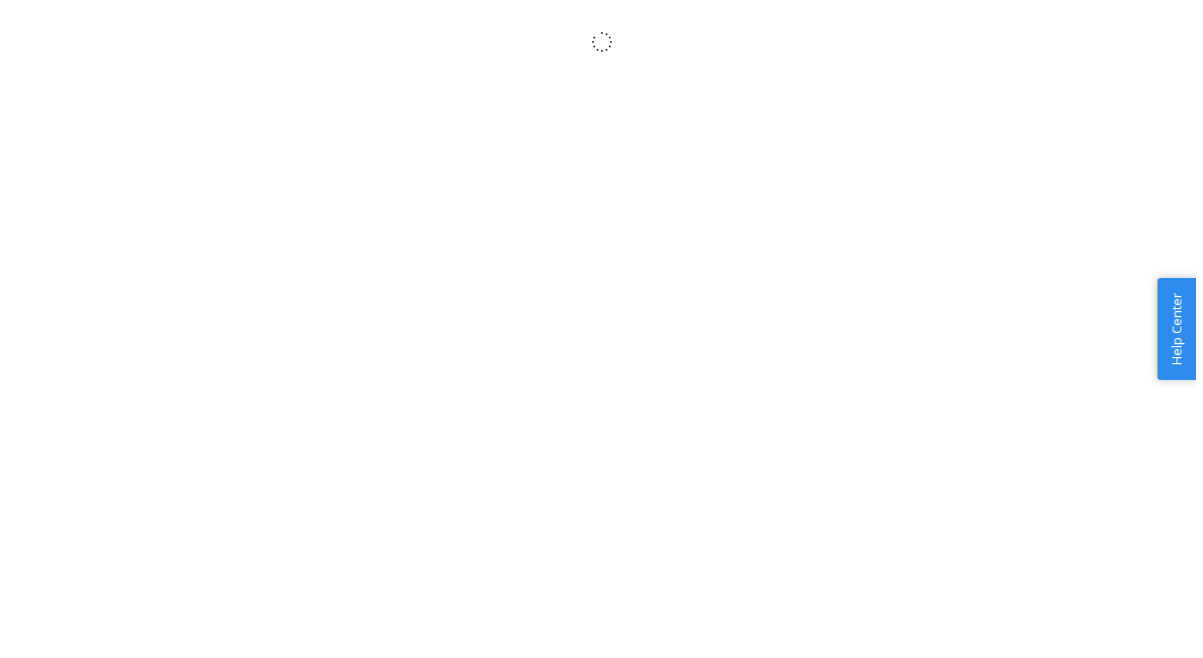 scroll, scrollTop: 0, scrollLeft: 0, axis: both 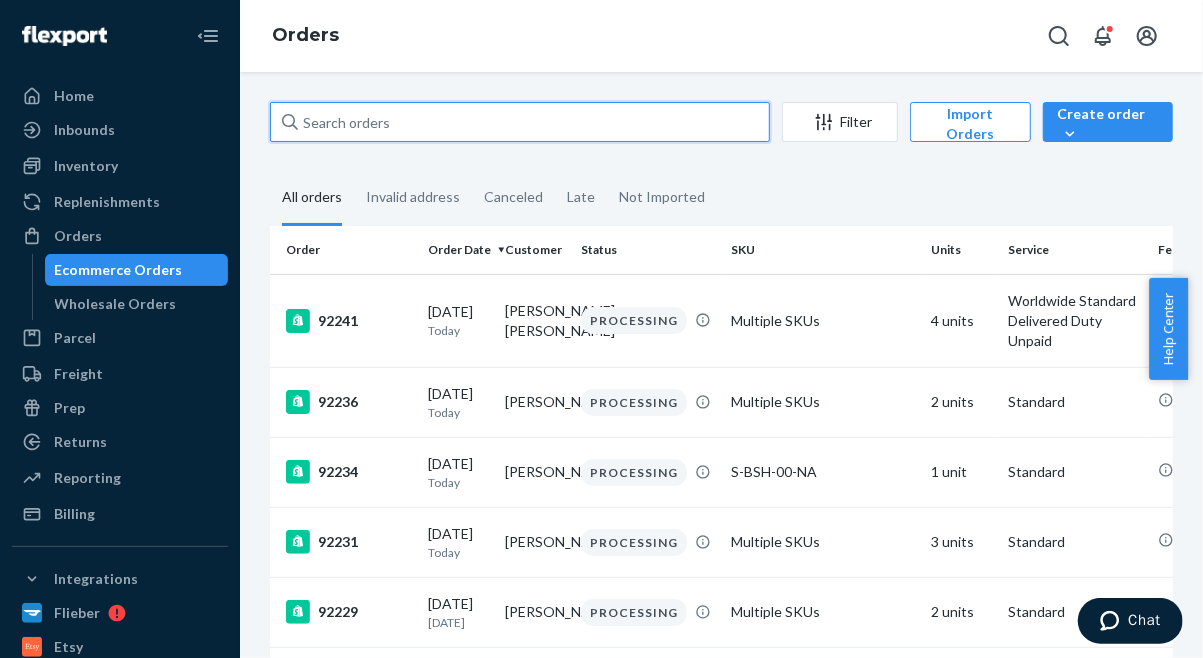click at bounding box center (520, 122) 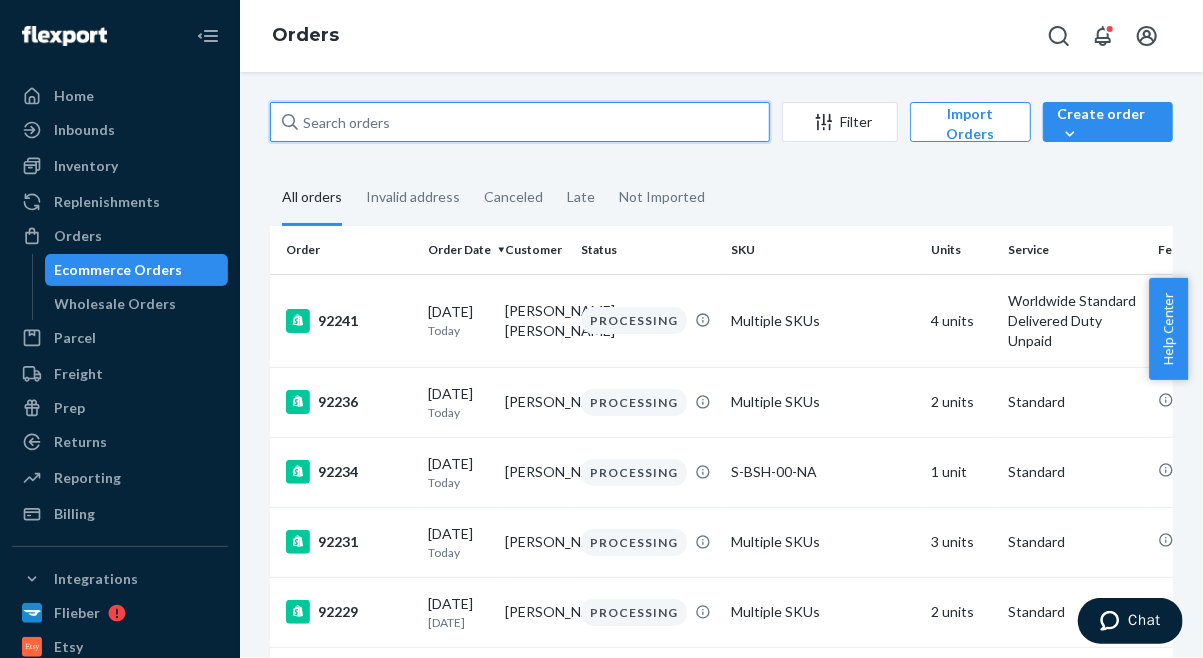 paste on "9" 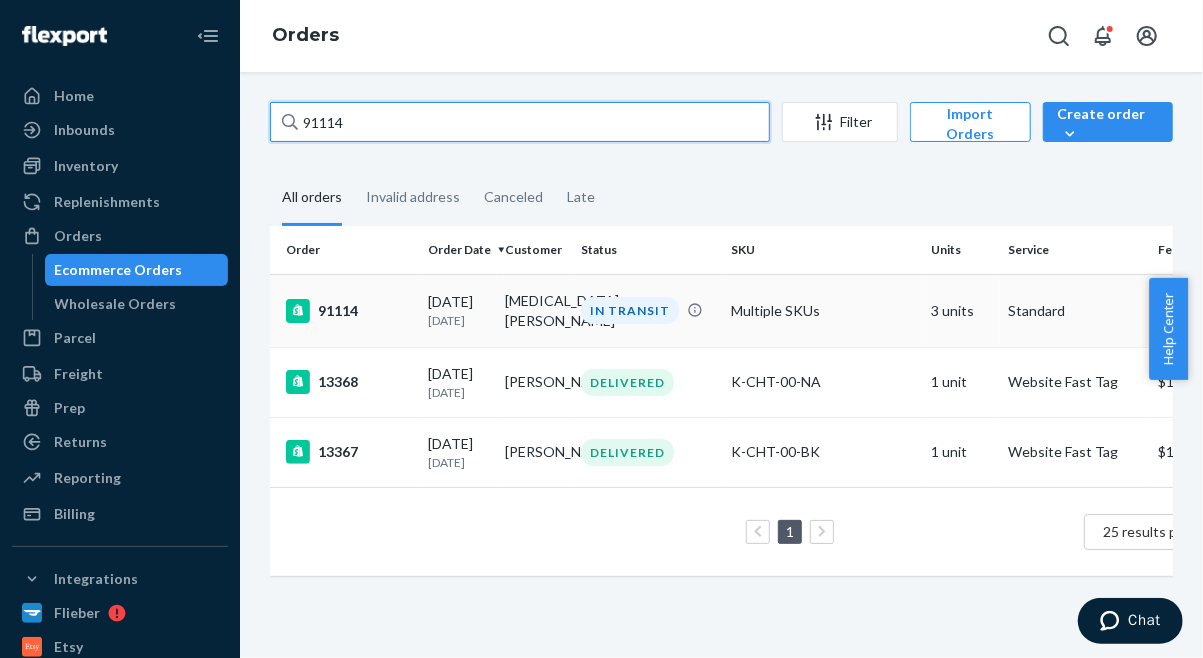 type on "91114" 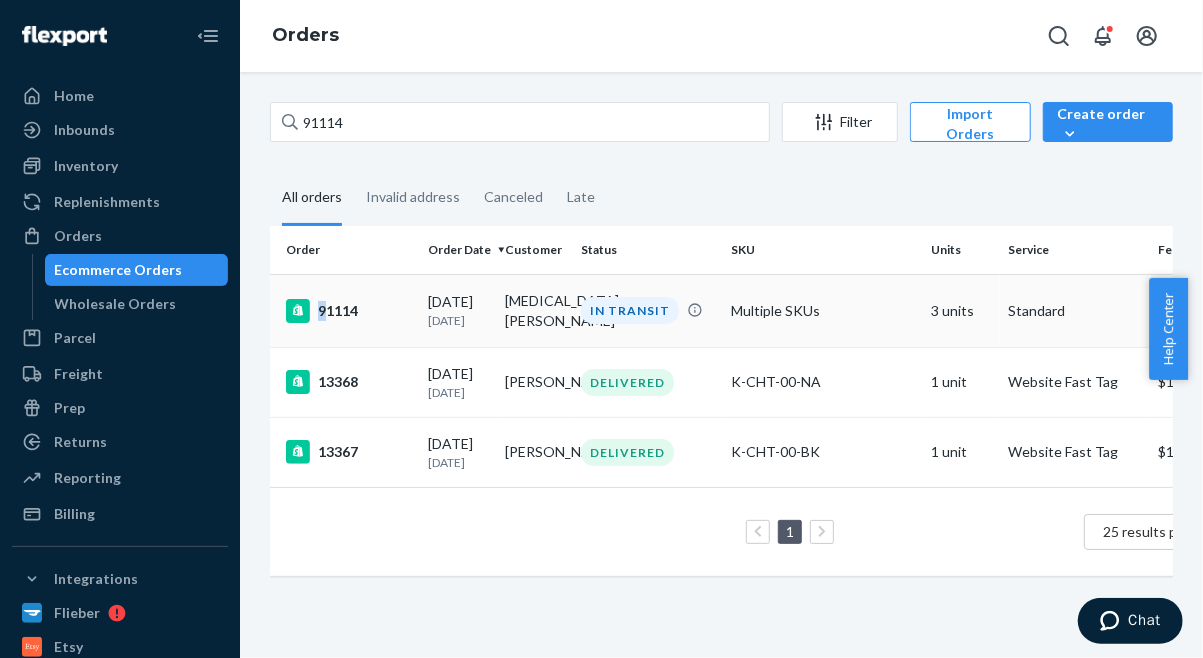 drag, startPoint x: 356, startPoint y: 329, endPoint x: 326, endPoint y: 329, distance: 30 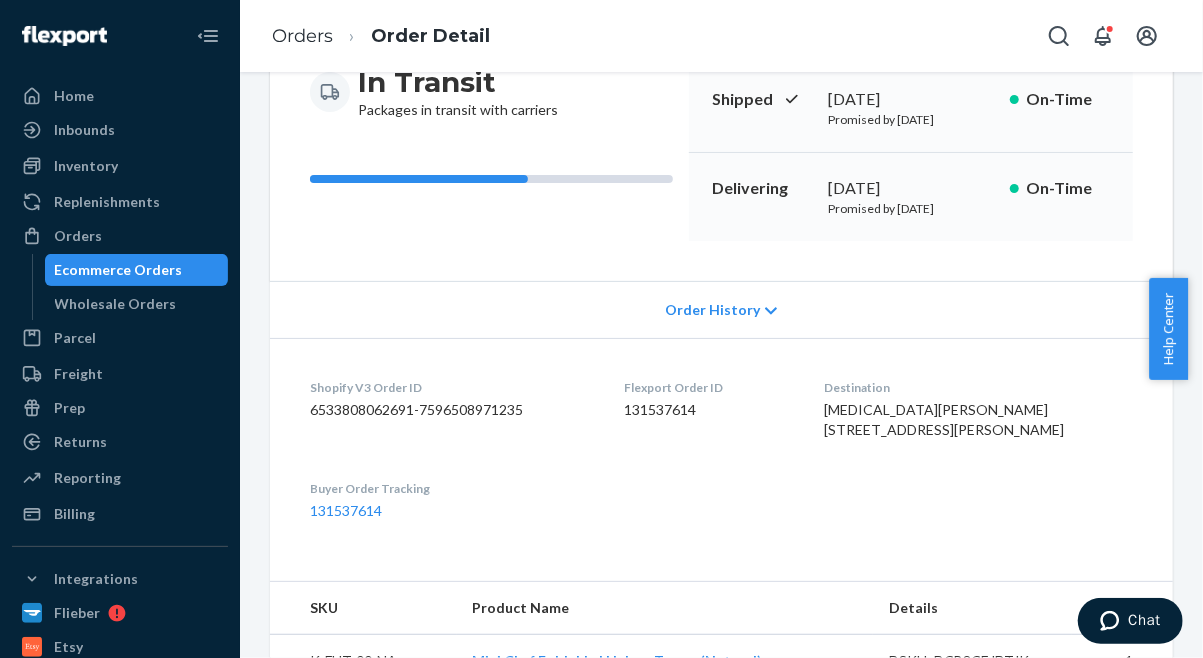 scroll, scrollTop: 220, scrollLeft: 0, axis: vertical 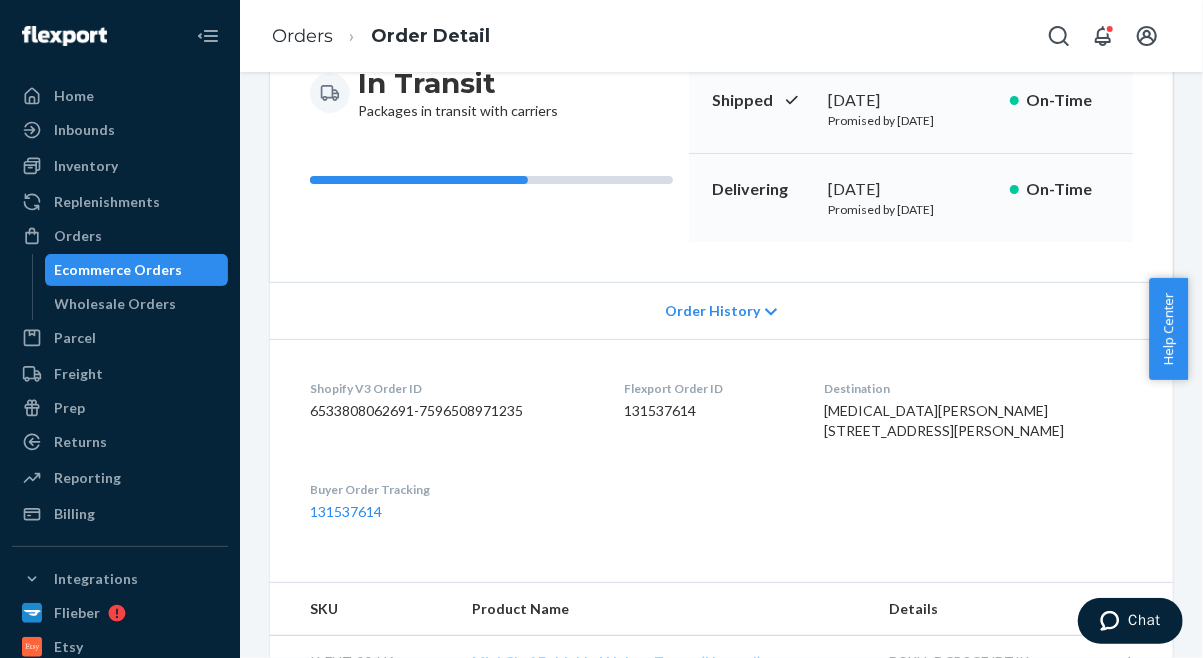 click on "Order History" at bounding box center (721, 310) 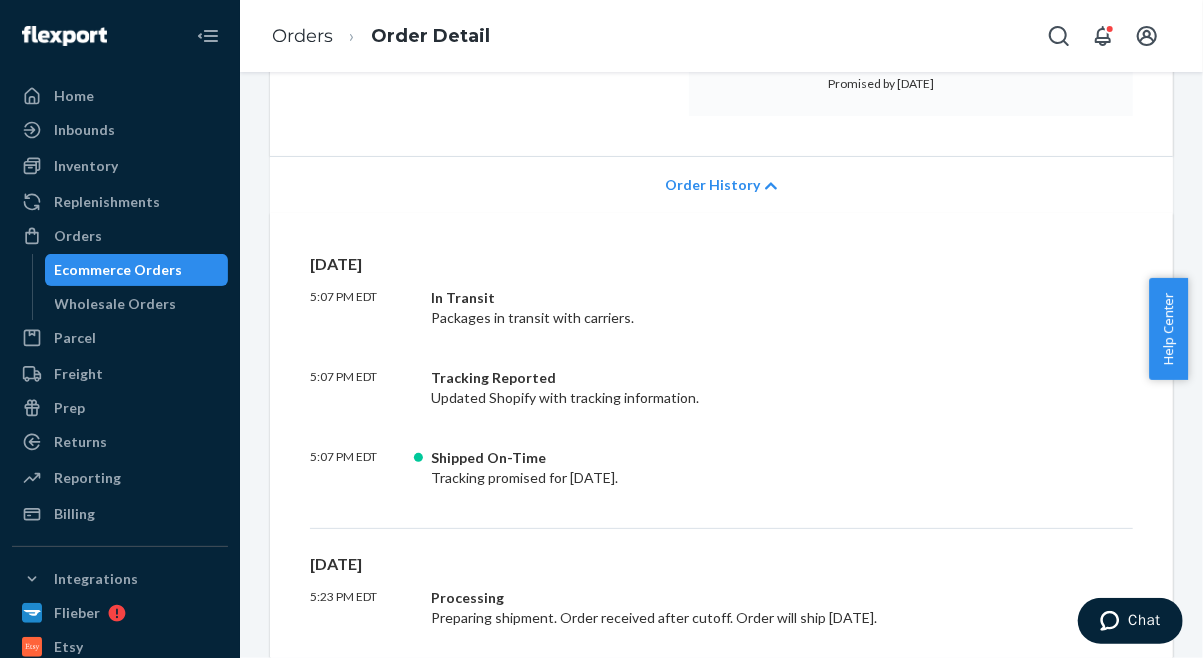 scroll, scrollTop: 324, scrollLeft: 0, axis: vertical 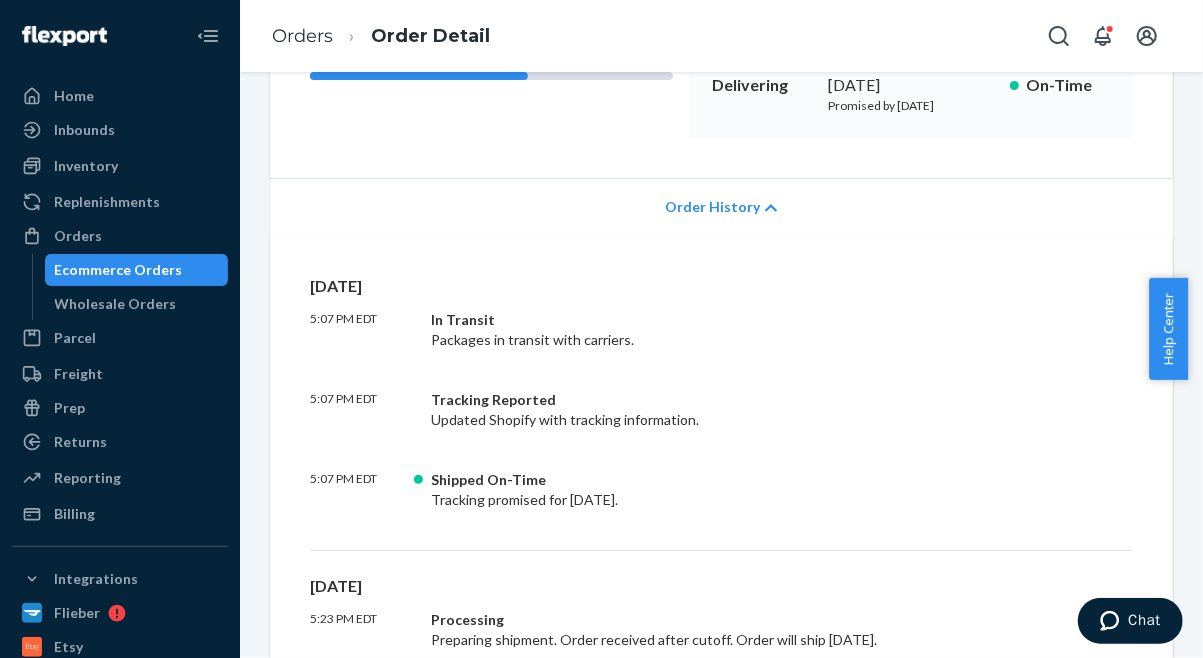 drag, startPoint x: 729, startPoint y: 194, endPoint x: 713, endPoint y: 201, distance: 17.464249 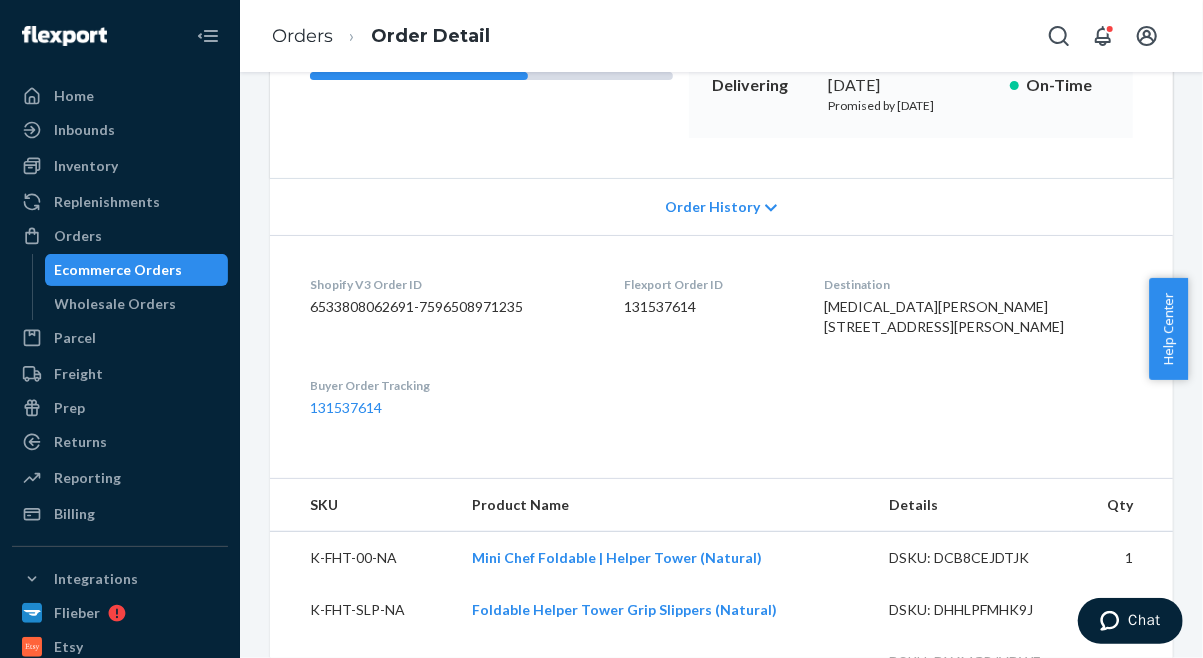 drag, startPoint x: 713, startPoint y: 201, endPoint x: 684, endPoint y: 201, distance: 29 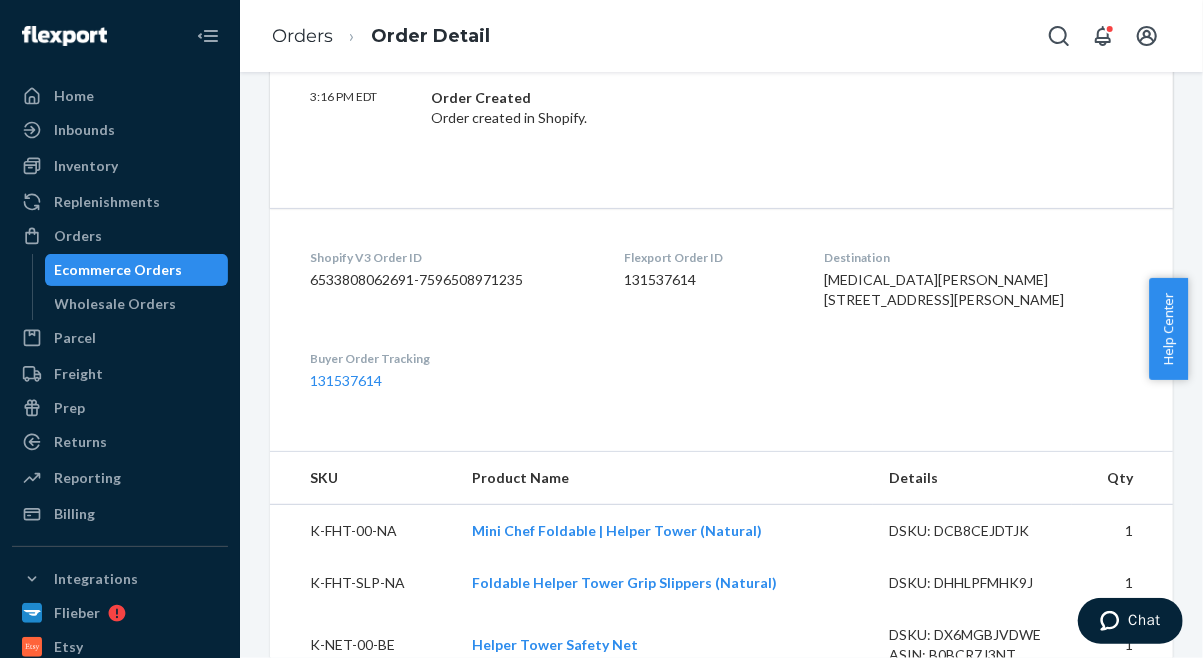 scroll, scrollTop: 1022, scrollLeft: 0, axis: vertical 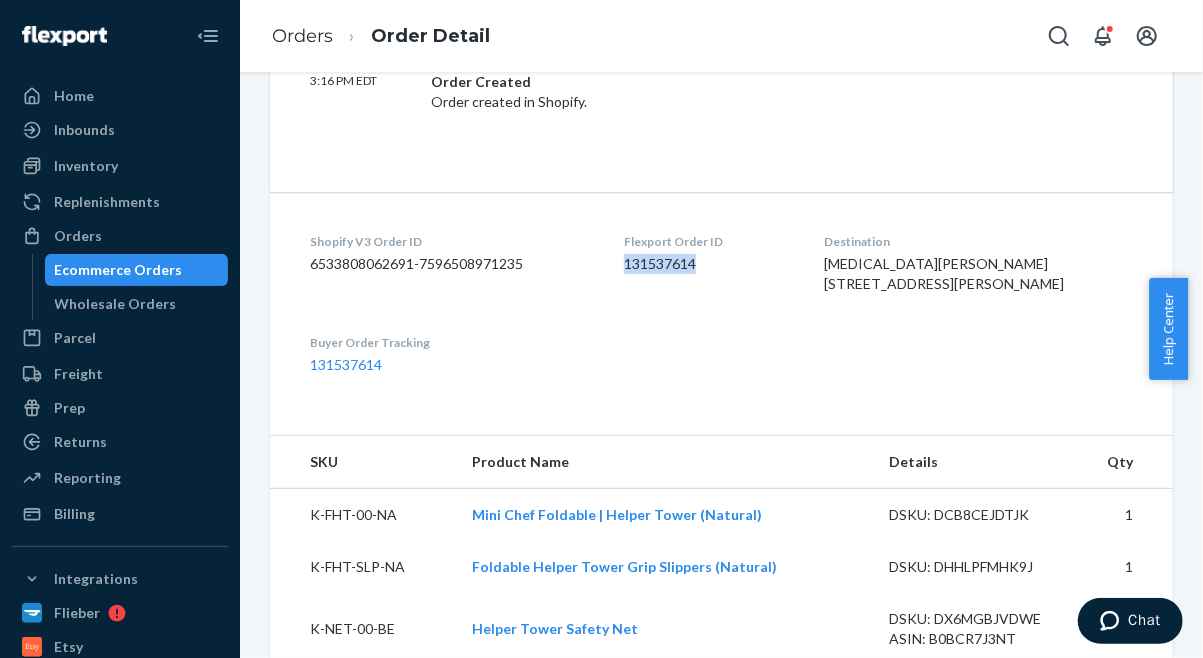 drag, startPoint x: 746, startPoint y: 266, endPoint x: 656, endPoint y: 263, distance: 90.04999 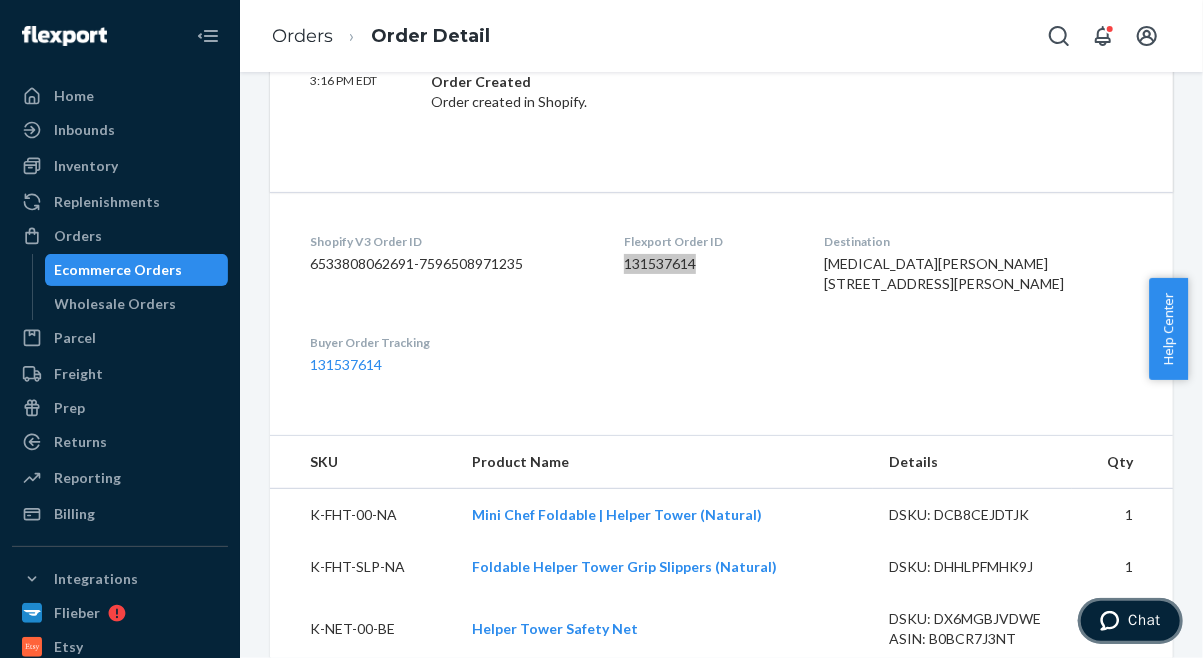 click on "Chat" at bounding box center [1143, 619] 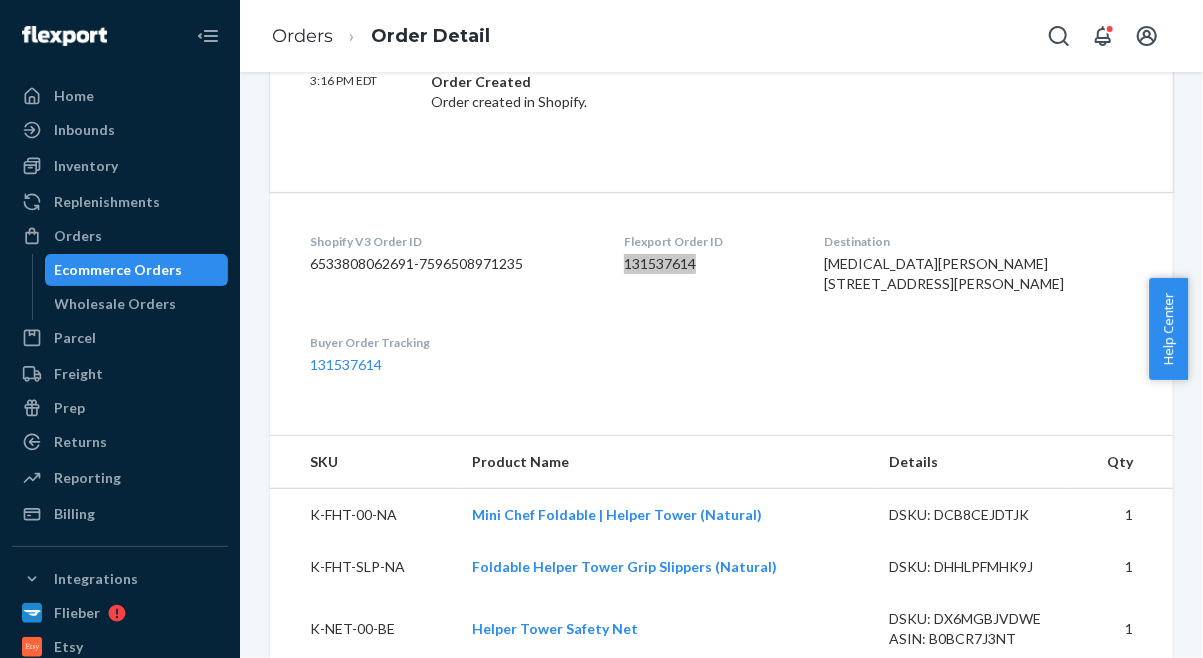 scroll, scrollTop: 0, scrollLeft: 0, axis: both 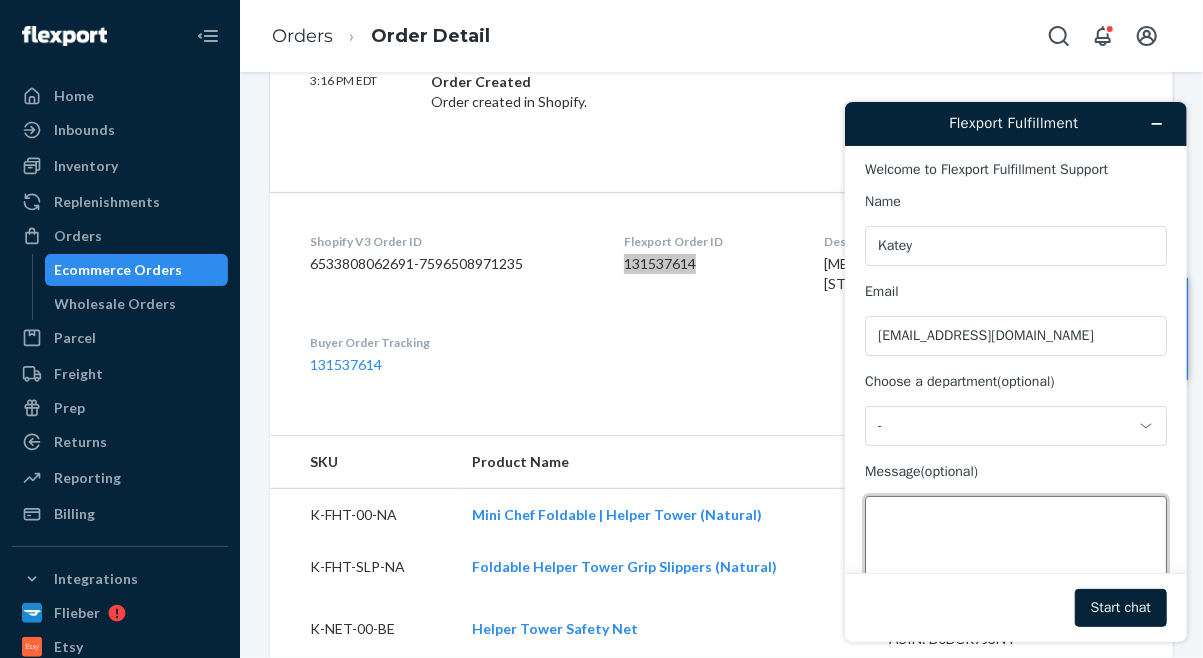 click on "Message  (optional)" at bounding box center (1015, 551) 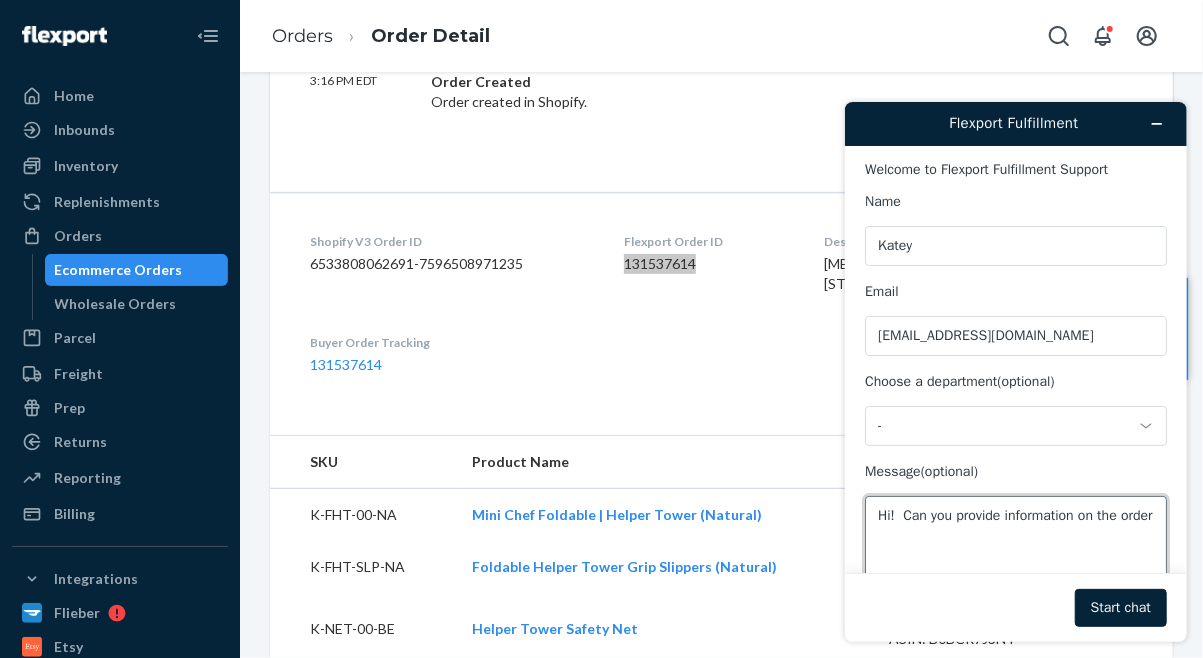 paste on "131537614" 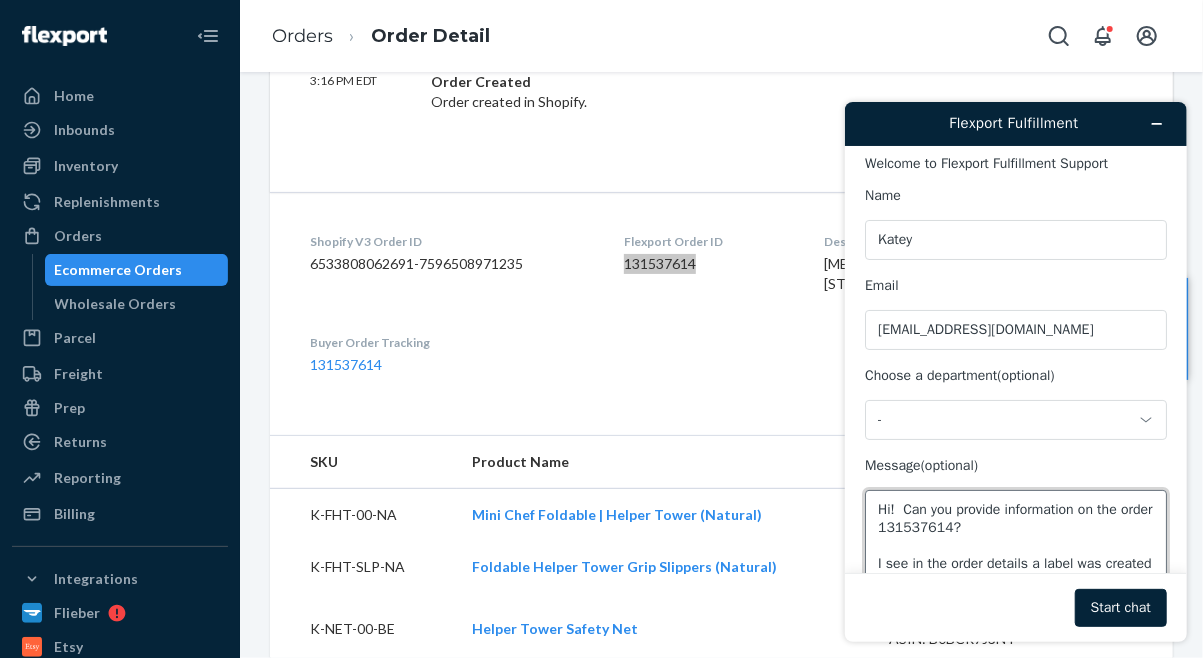 scroll, scrollTop: 24, scrollLeft: 0, axis: vertical 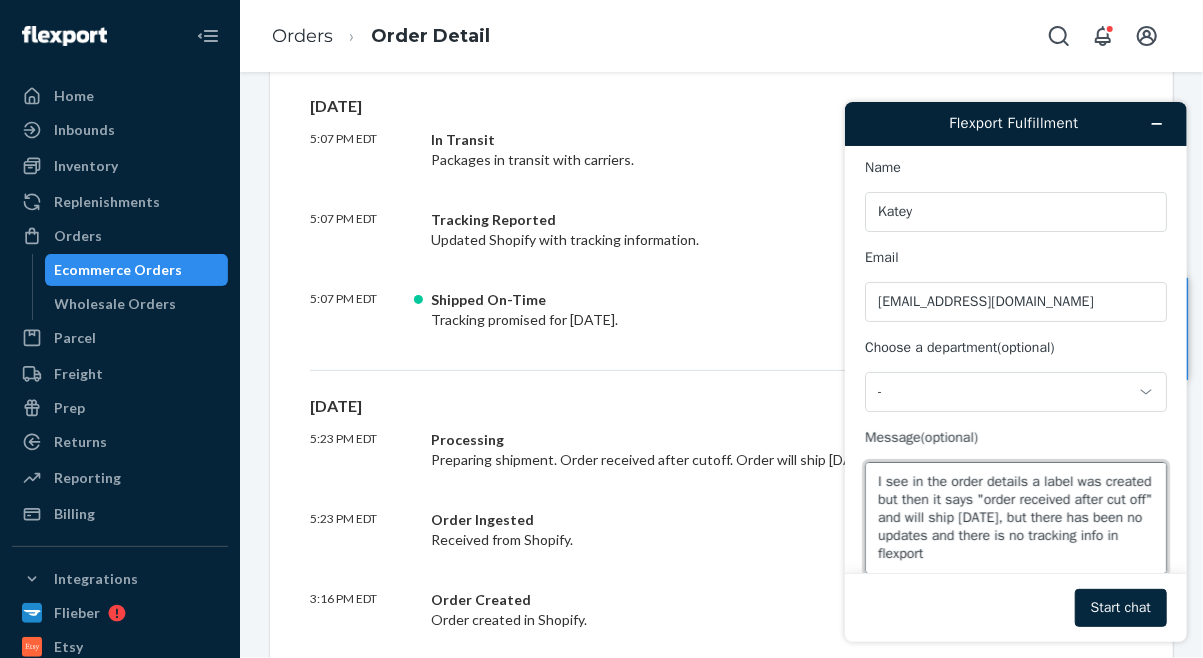 type on "Hi!  Can you provide information on the order 131537614?
I see in the order details a label was created but then it says "order received after cut off" and will ship [DATE], but there has been no updates and there is no tracking info in flexport" 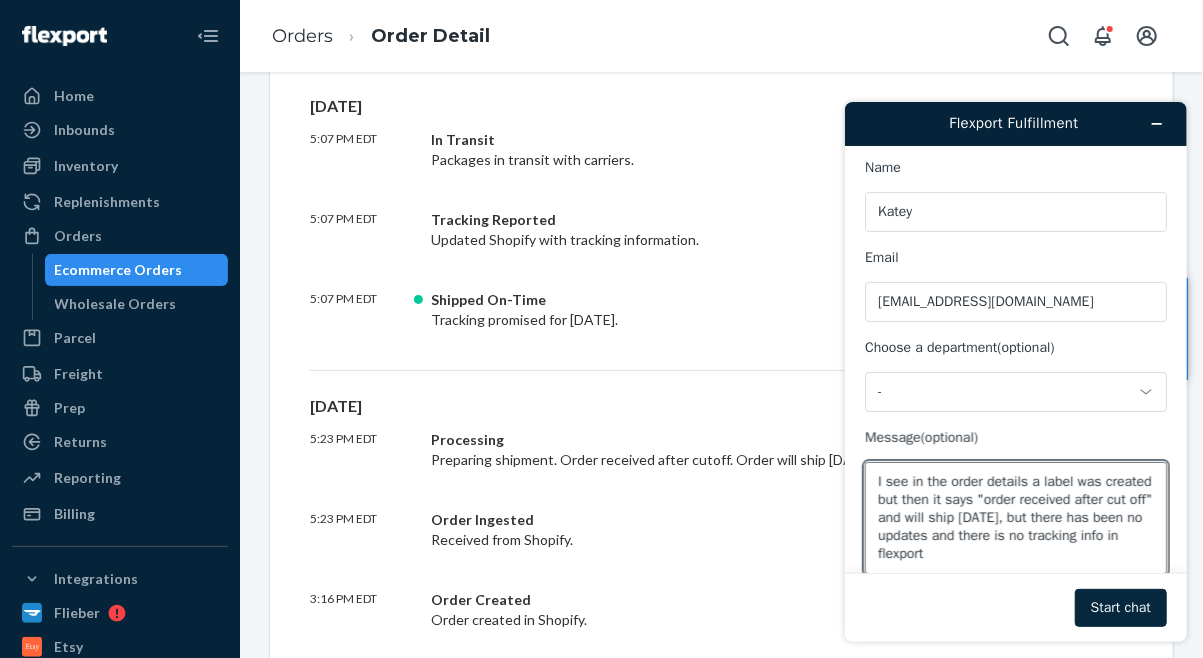 click on "Start chat" at bounding box center [1120, 607] 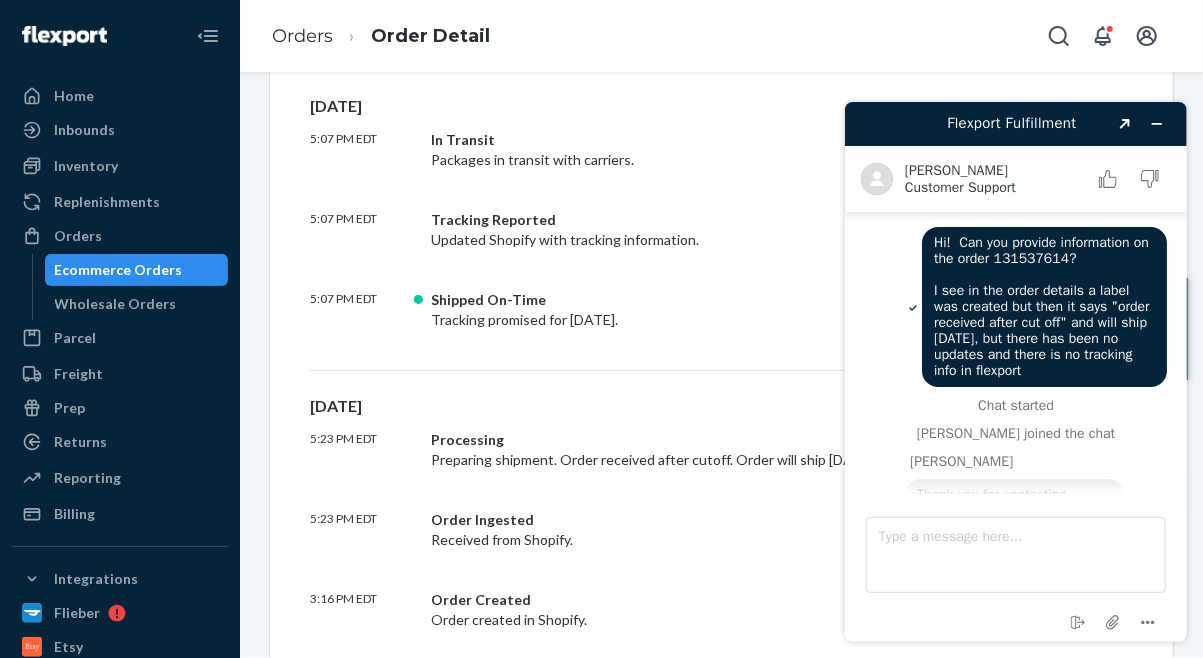 scroll, scrollTop: 108, scrollLeft: 0, axis: vertical 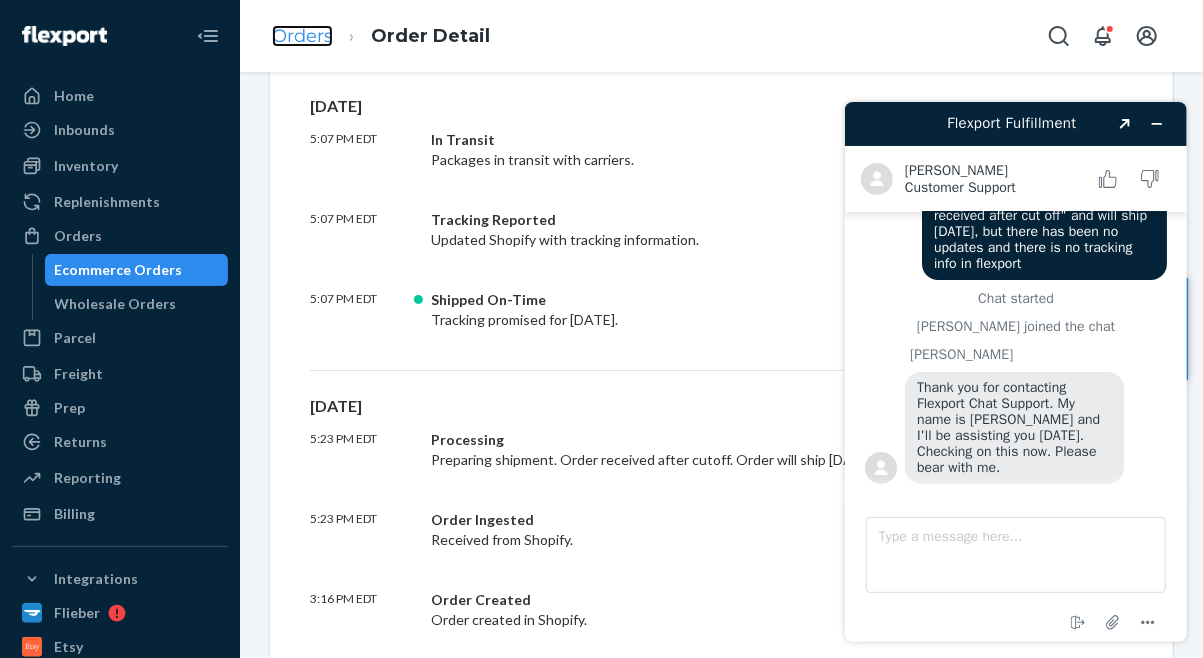 click on "Orders" at bounding box center [302, 36] 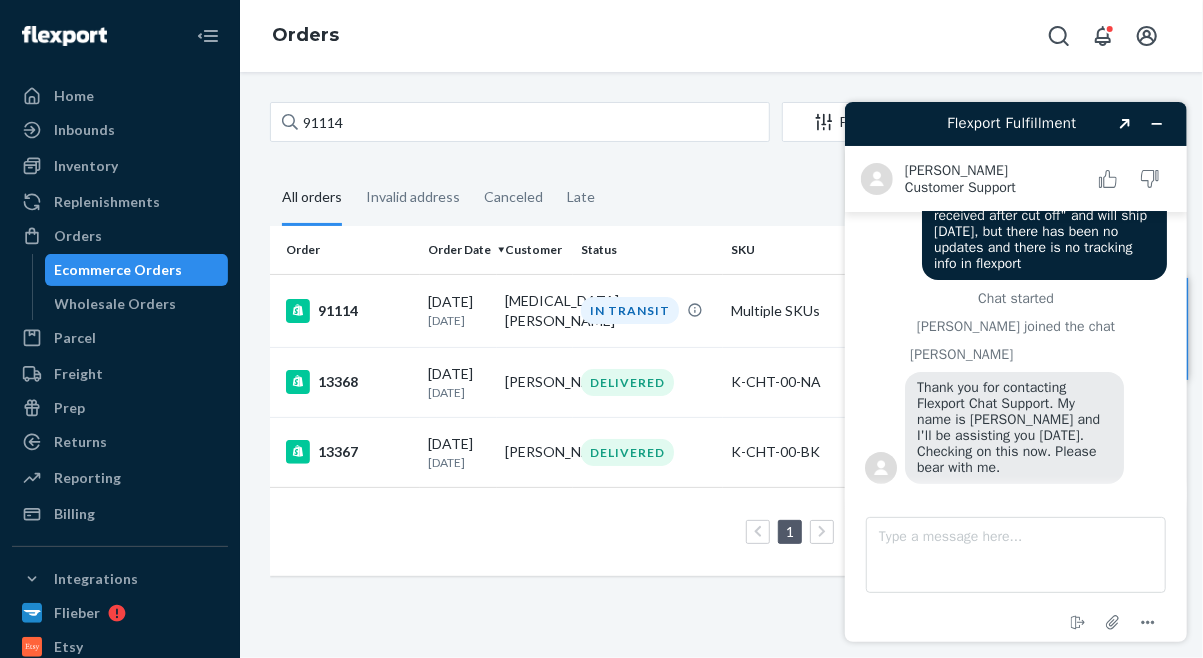 scroll, scrollTop: 0, scrollLeft: 0, axis: both 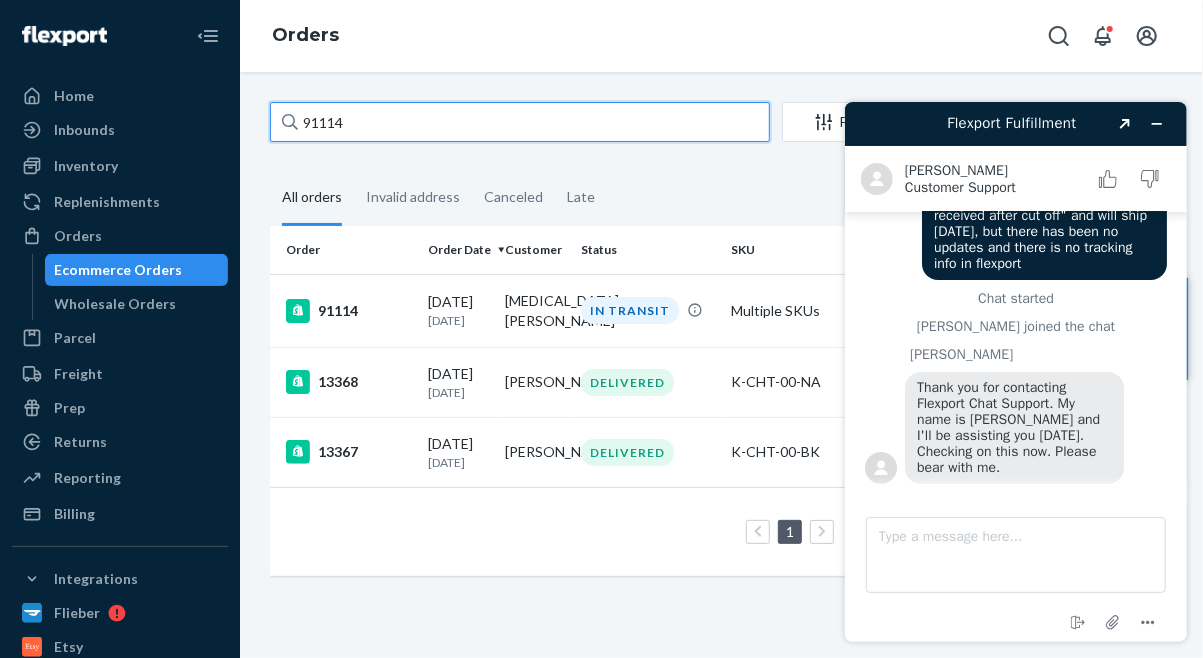 drag, startPoint x: 363, startPoint y: 120, endPoint x: 251, endPoint y: 119, distance: 112.00446 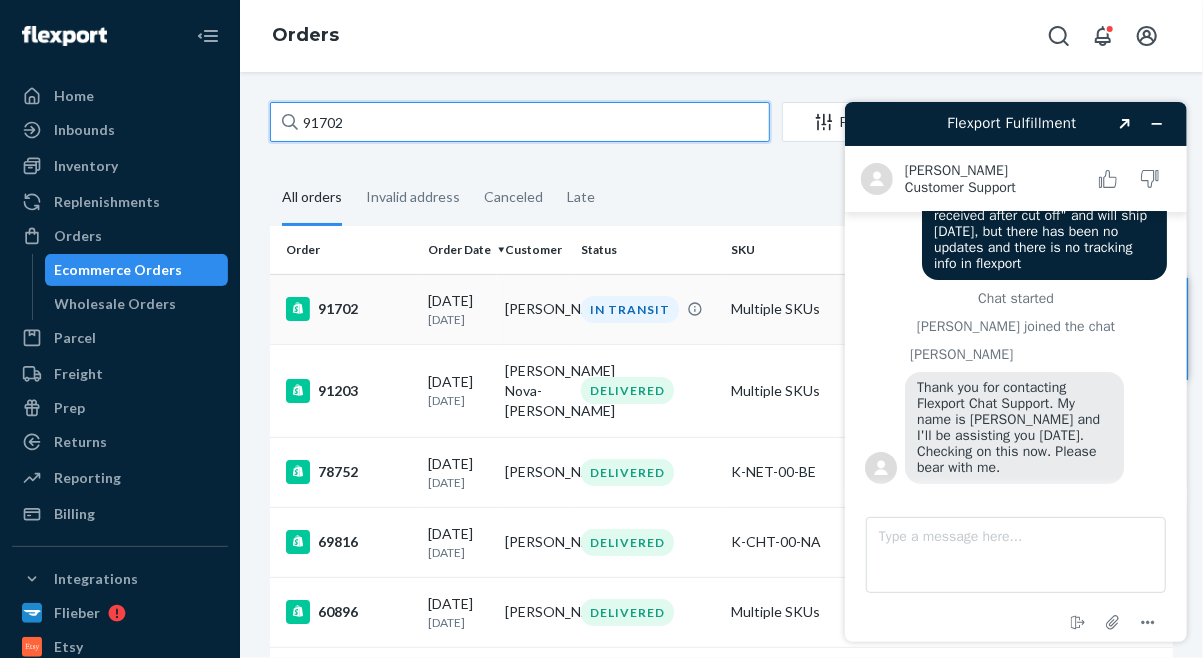 type on "91702" 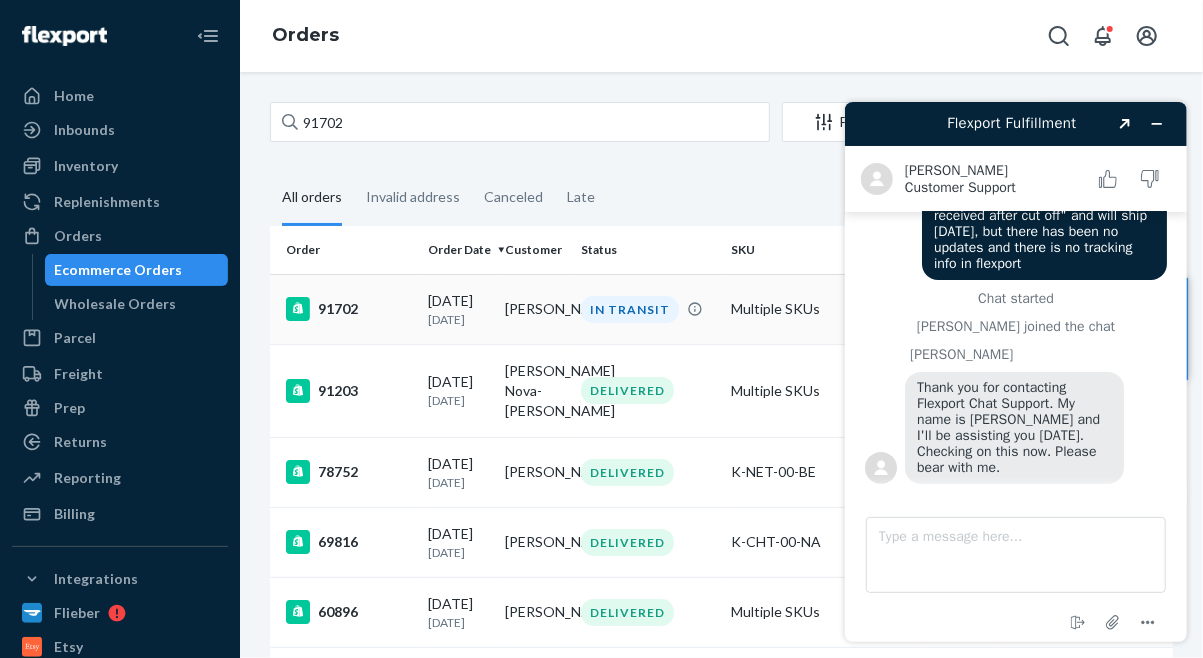 click on "91702" at bounding box center [349, 309] 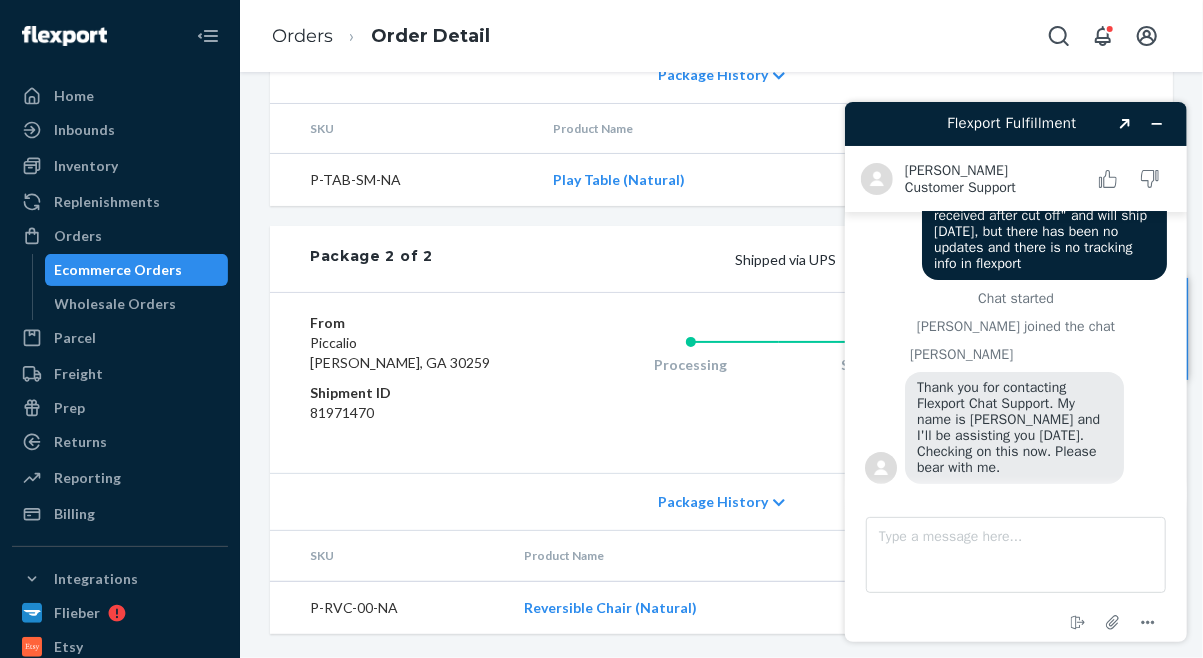 scroll, scrollTop: 1216, scrollLeft: 0, axis: vertical 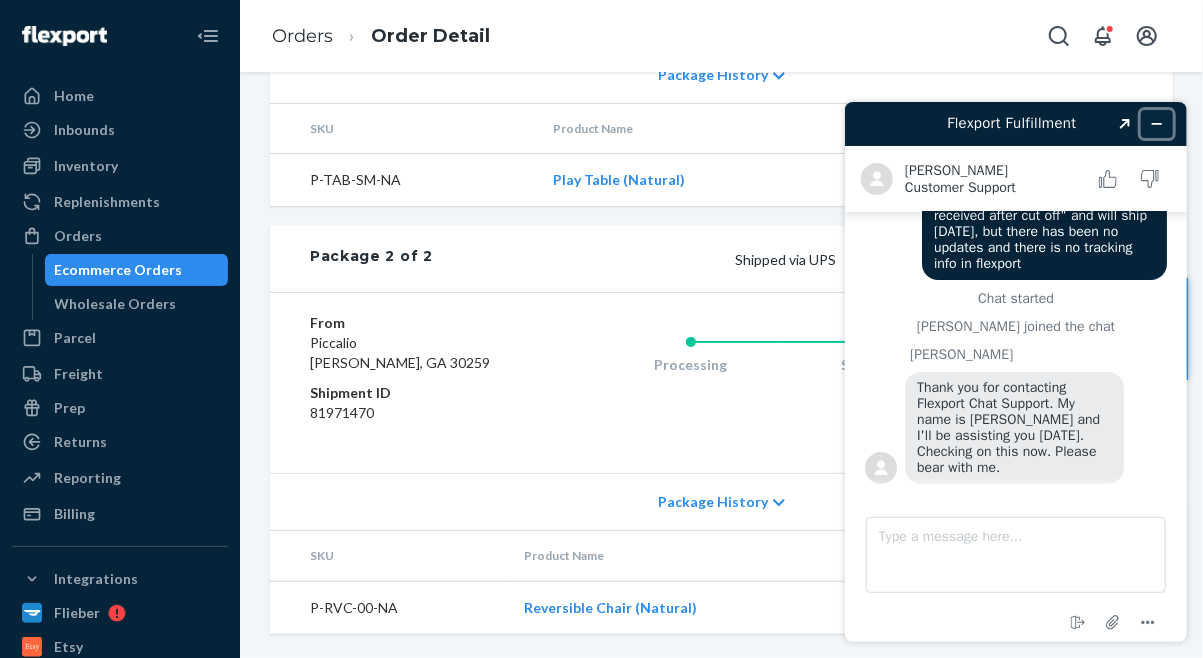 click 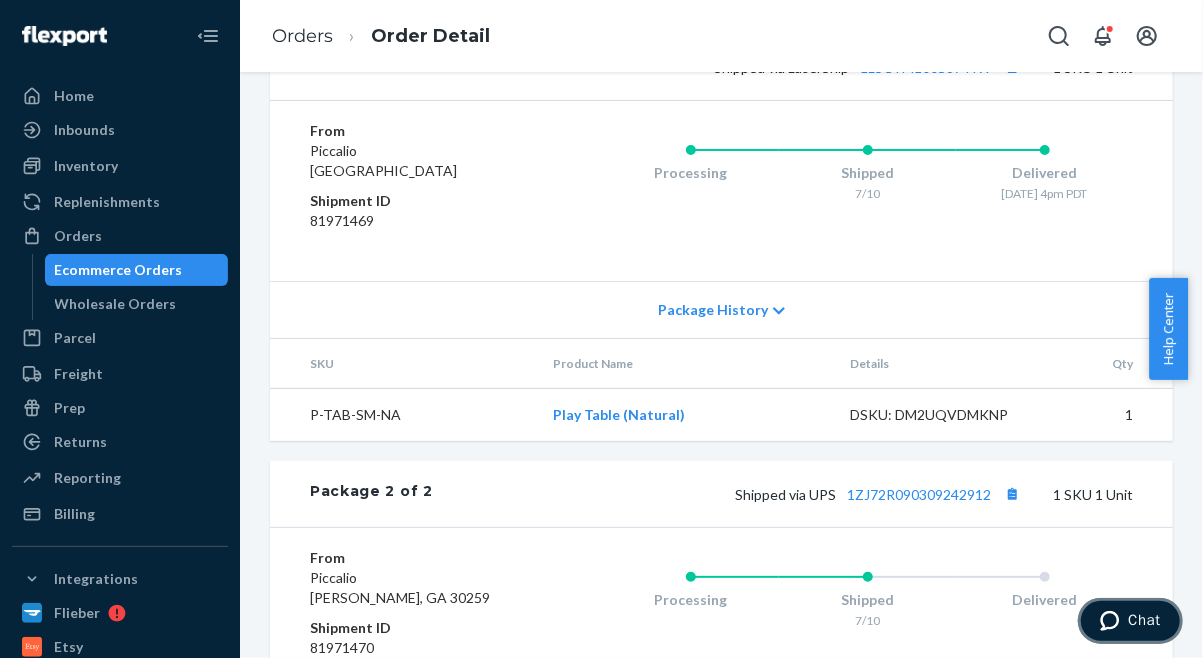 scroll, scrollTop: 1216, scrollLeft: 0, axis: vertical 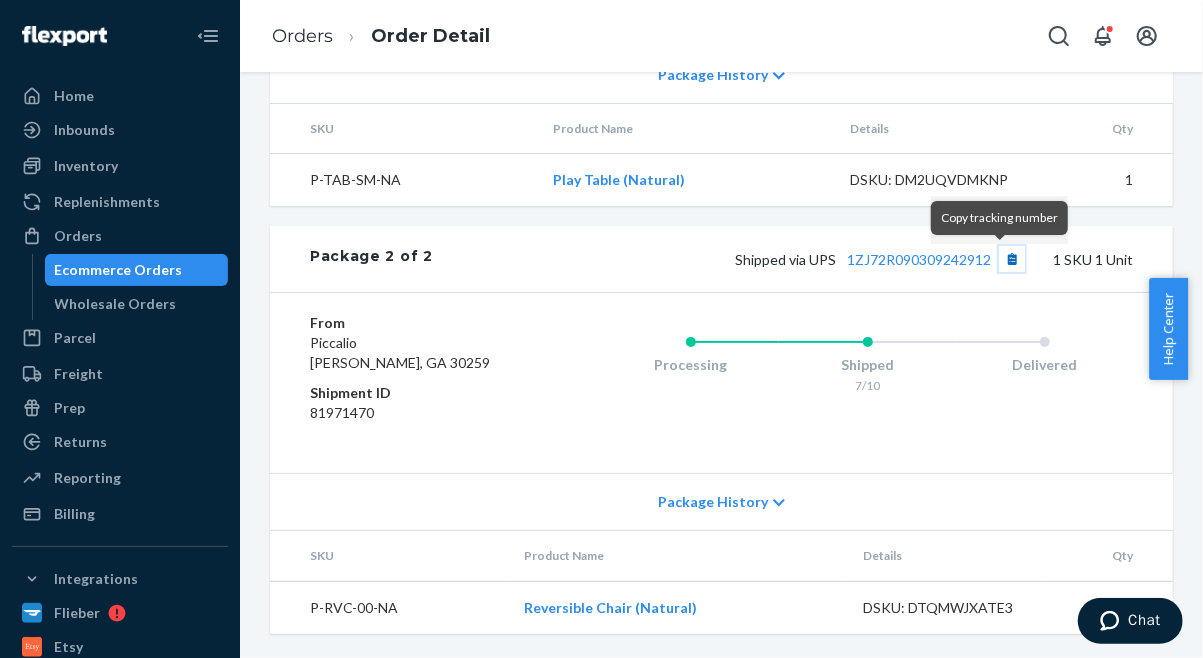 click at bounding box center (1012, 259) 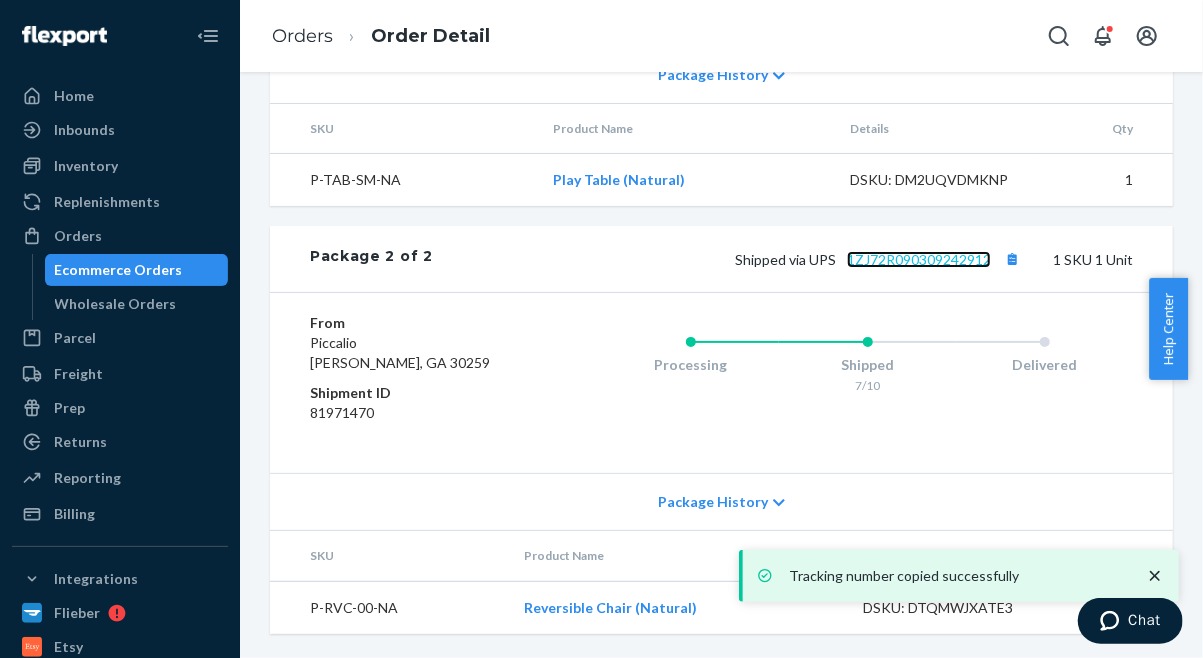 click on "1ZJ72R090309242912" at bounding box center [919, 259] 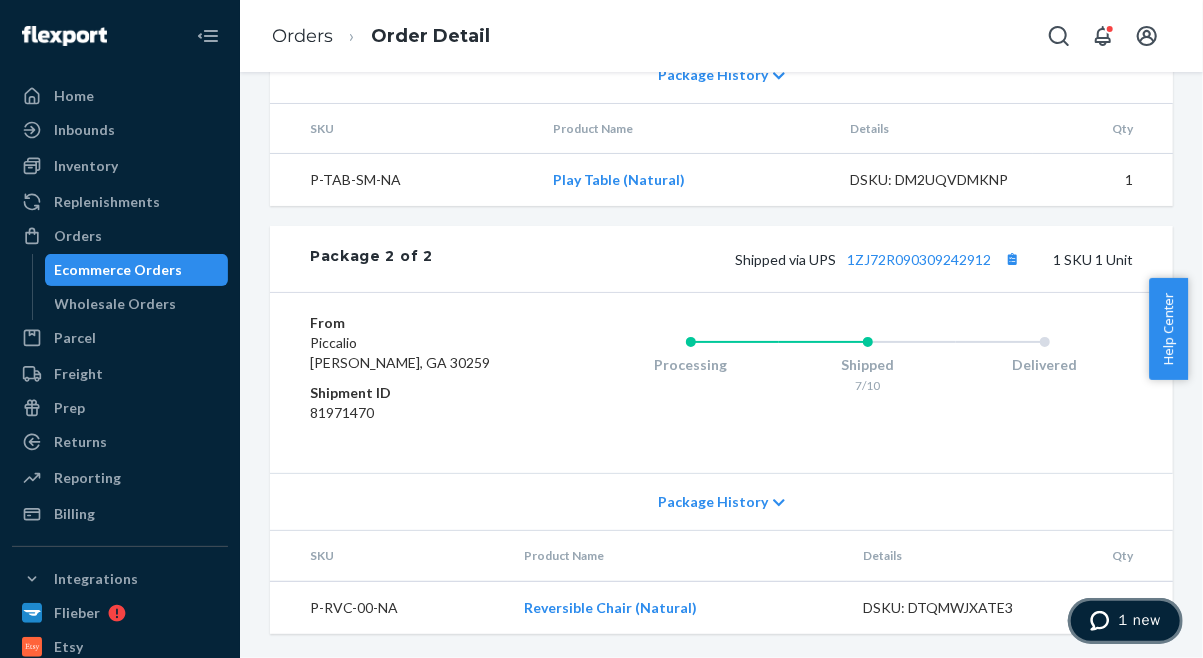 click on "1 new" at bounding box center (1138, 619) 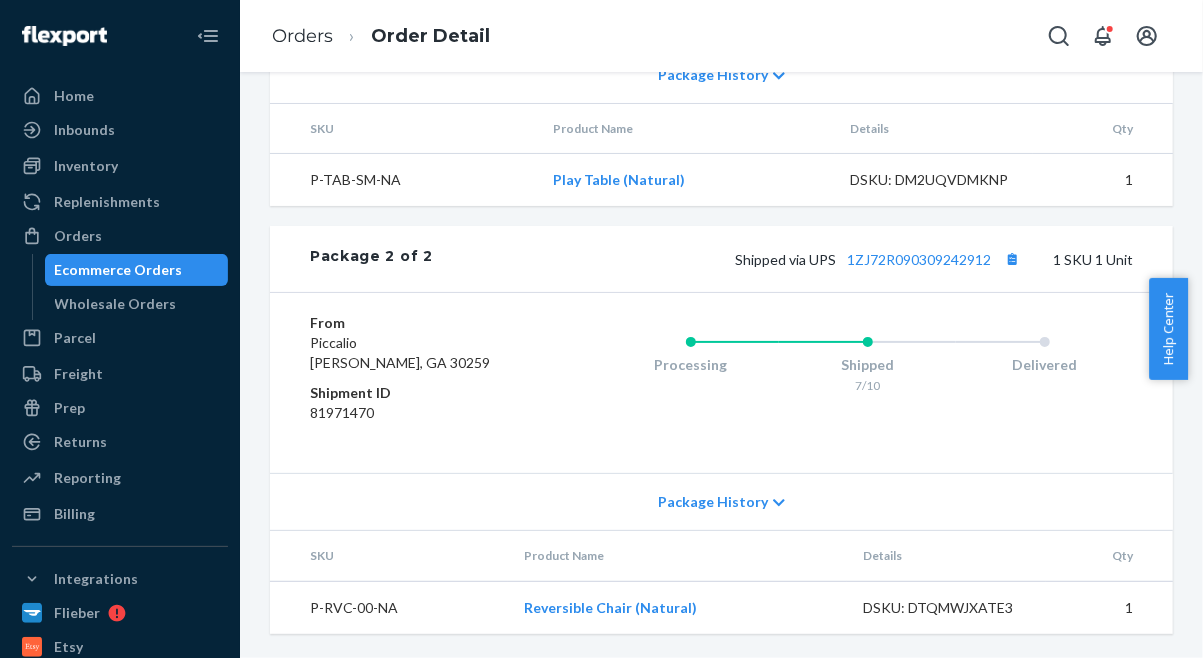 scroll, scrollTop: 0, scrollLeft: 0, axis: both 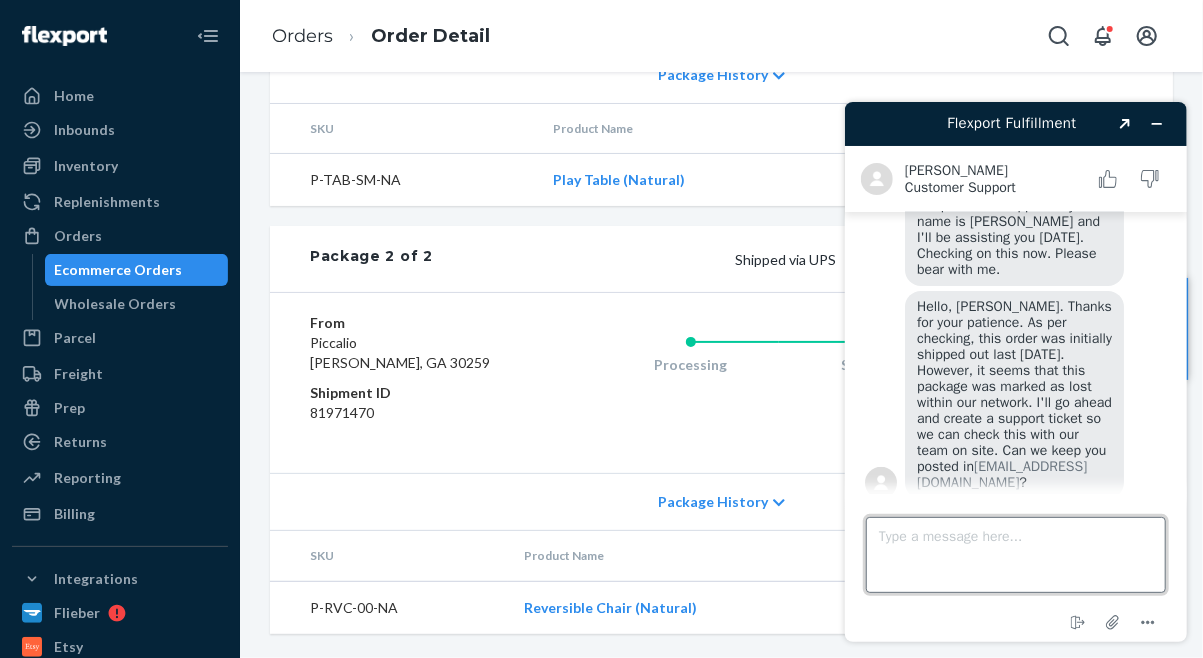 click on "Type a message here..." at bounding box center (1015, 554) 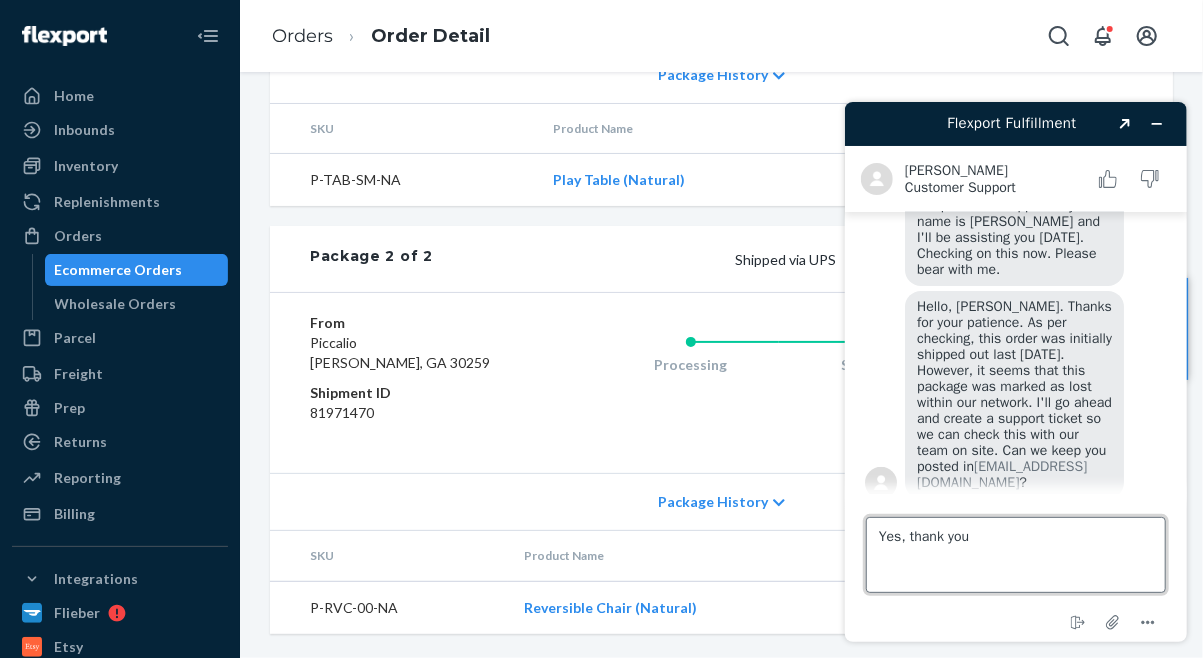 type on "Yes, thank you!" 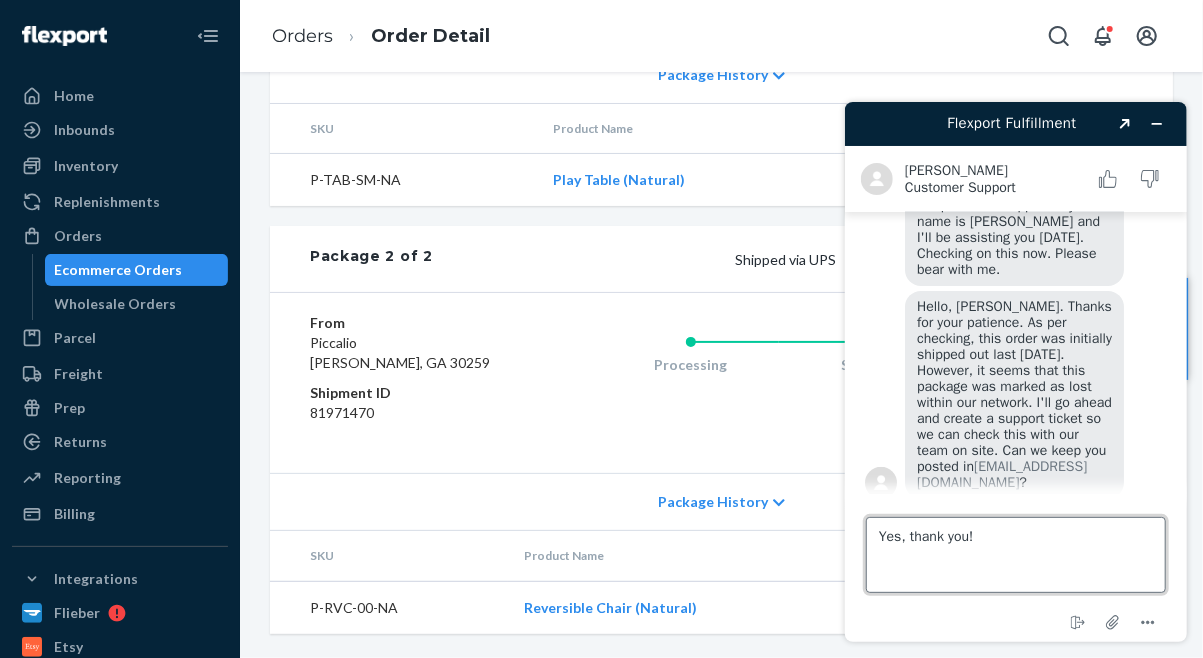 type 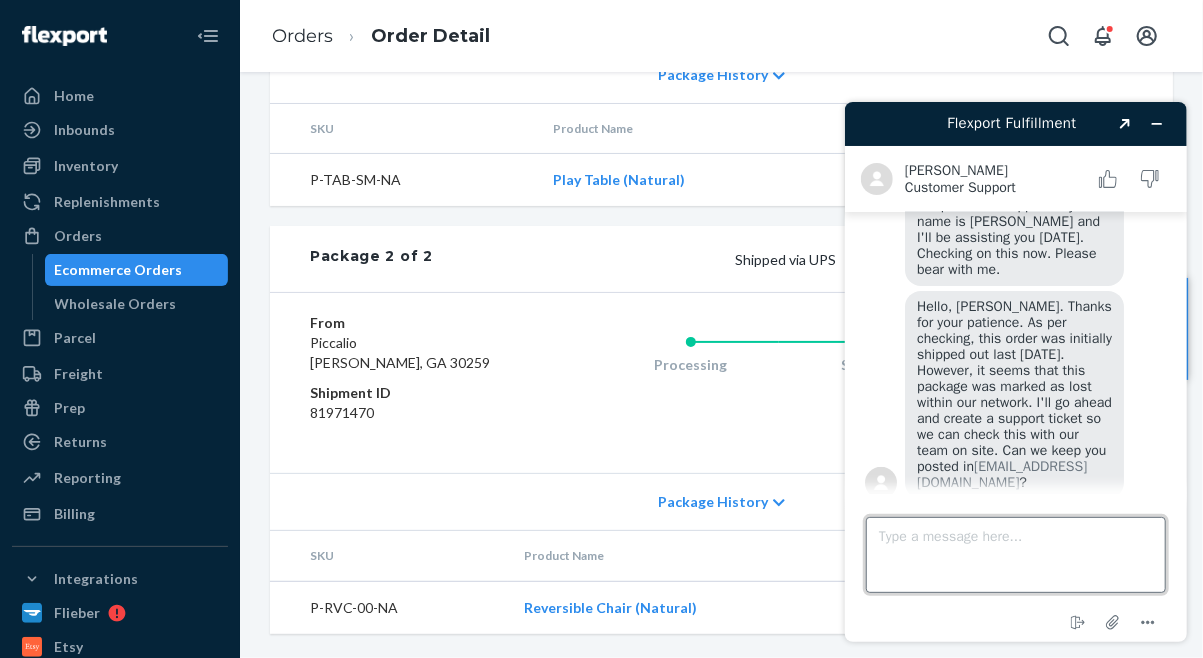 scroll, scrollTop: 347, scrollLeft: 0, axis: vertical 